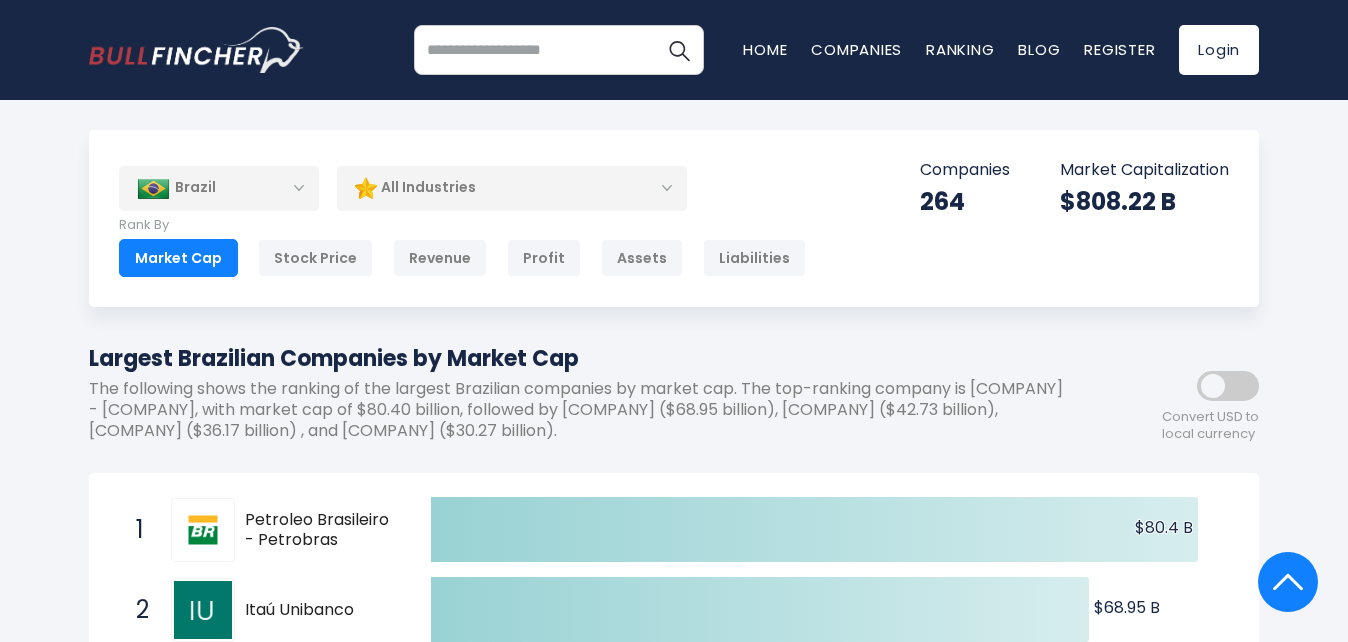 scroll, scrollTop: 1846, scrollLeft: 0, axis: vertical 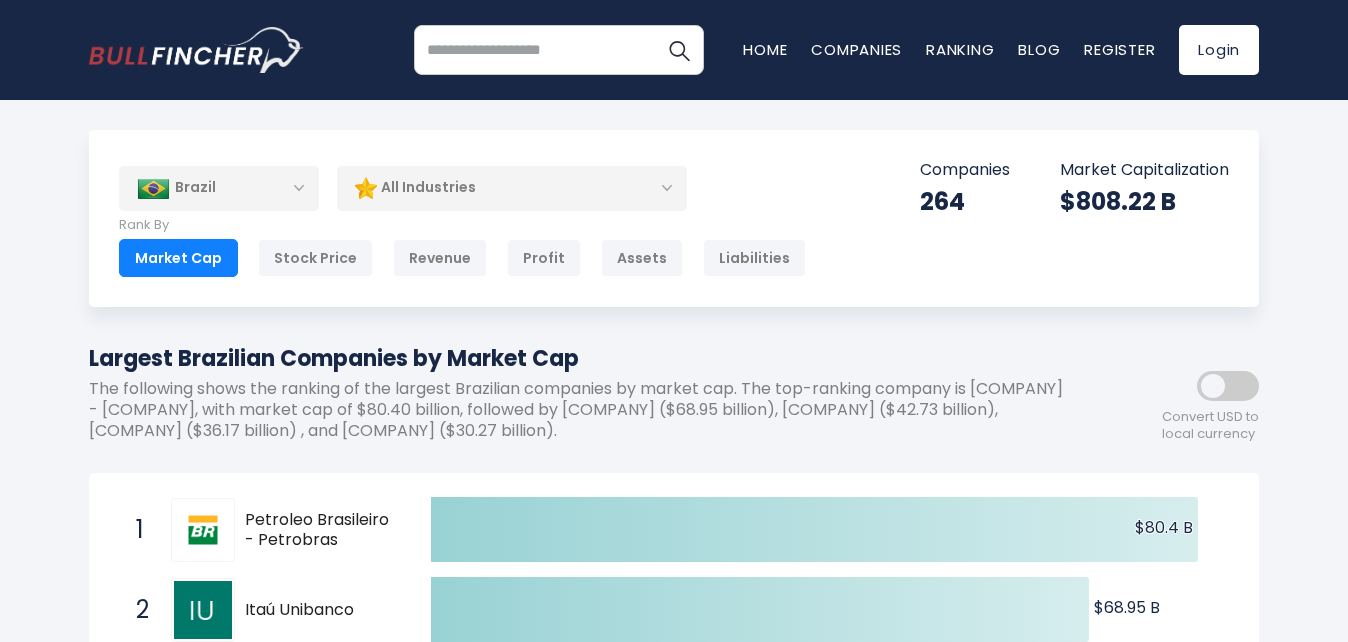 click on "Brazil" at bounding box center [219, 188] 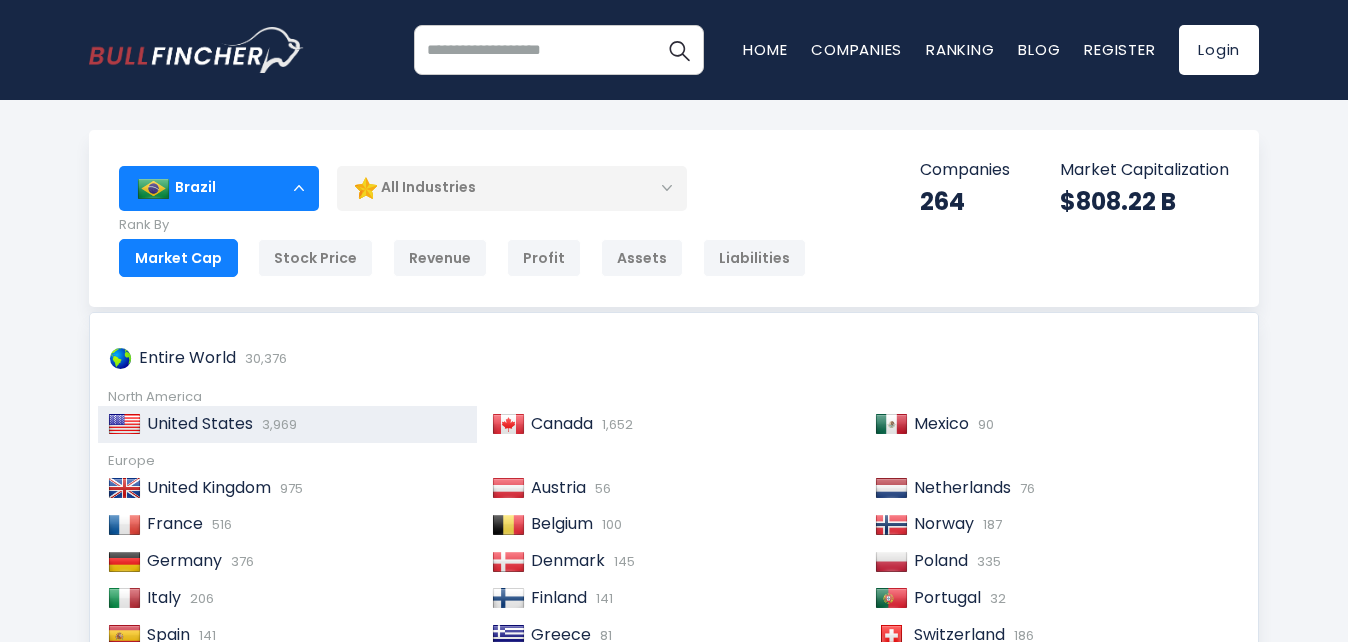 drag, startPoint x: 266, startPoint y: 420, endPoint x: 234, endPoint y: 442, distance: 38.832977 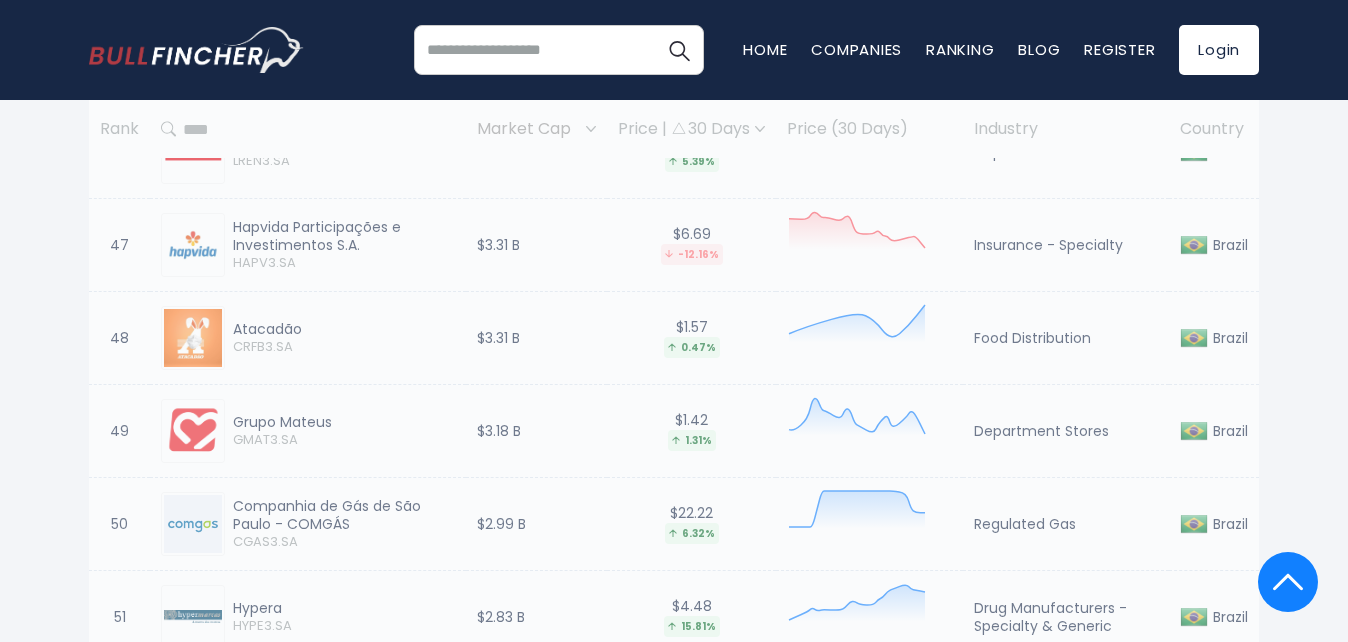 scroll, scrollTop: 5300, scrollLeft: 0, axis: vertical 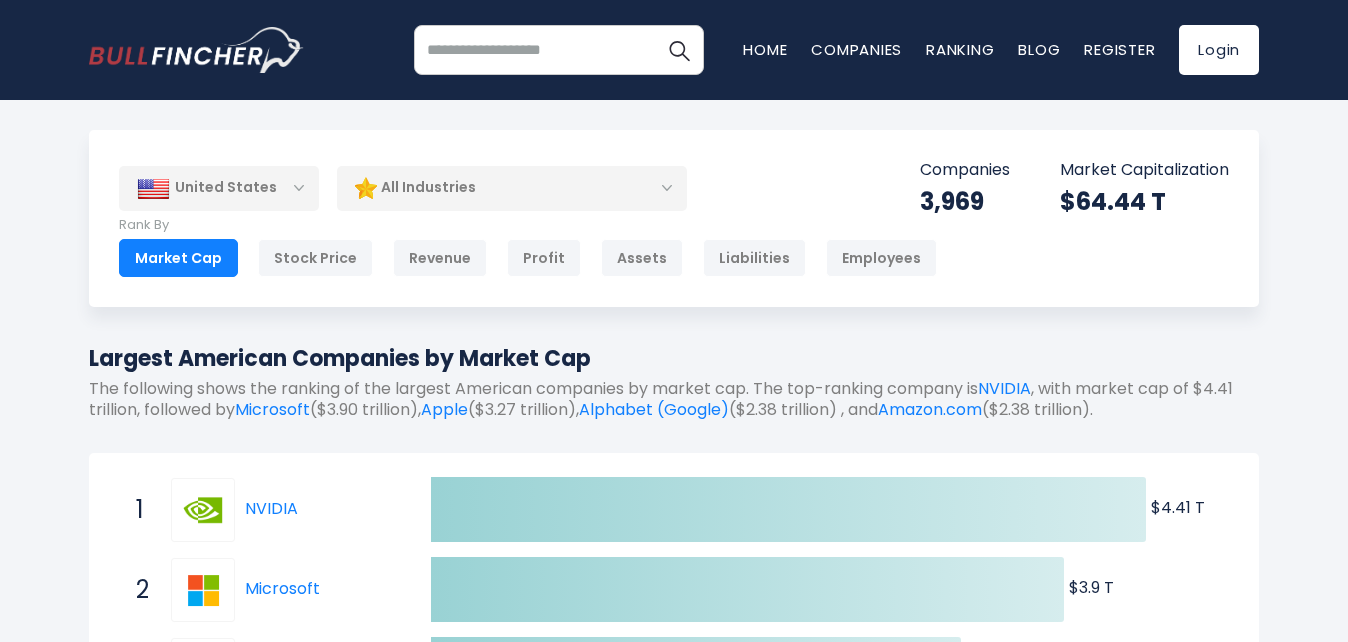 click on "United States
Entire World   30,376
North America
United States   3,969 Canada" at bounding box center (674, 218) 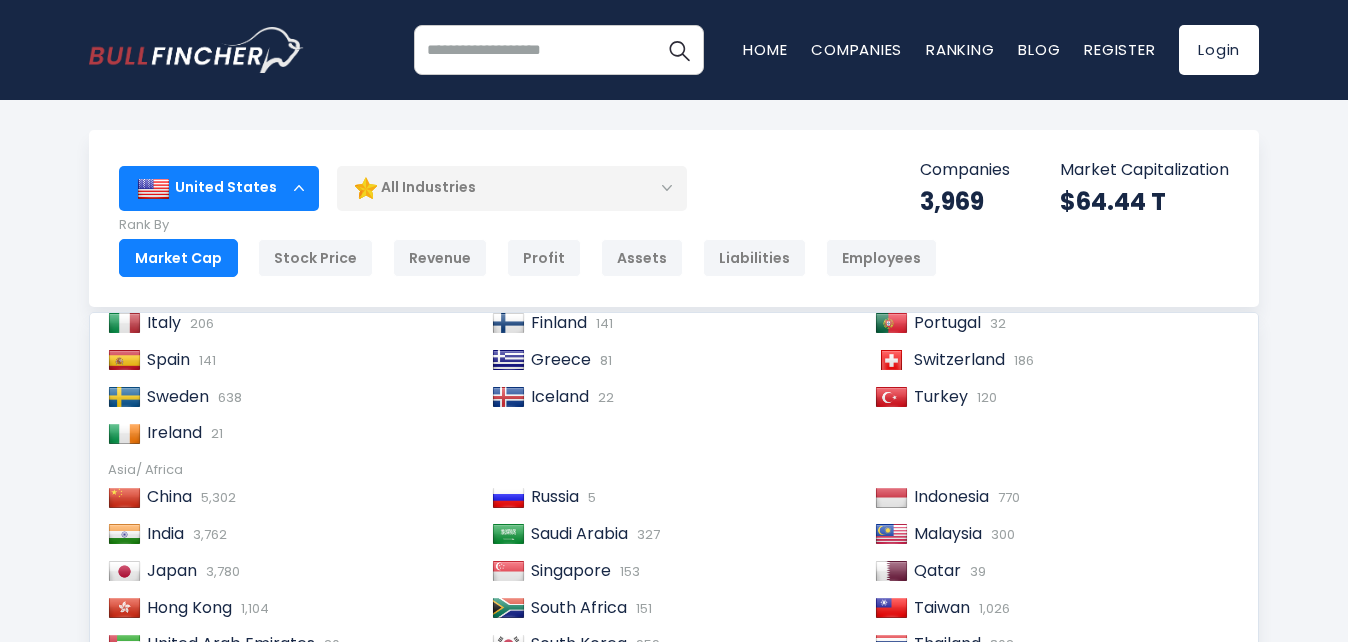 scroll, scrollTop: 306, scrollLeft: 0, axis: vertical 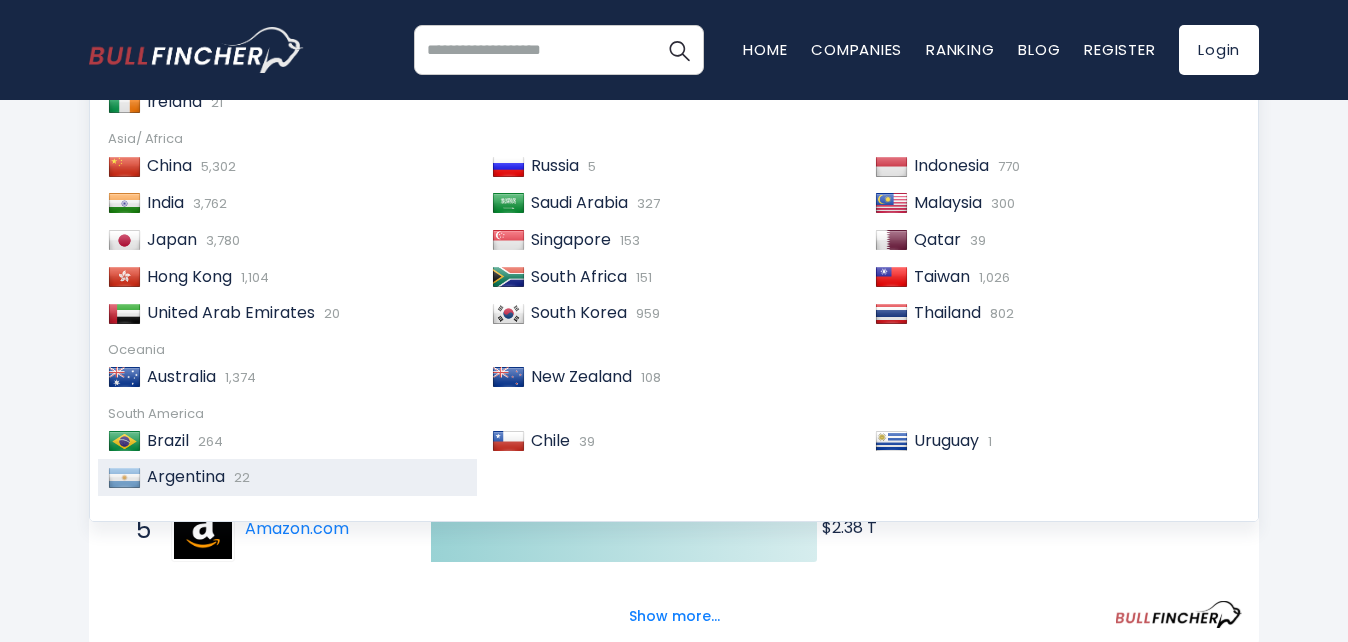 click on "Argentina   22" at bounding box center [304, 477] 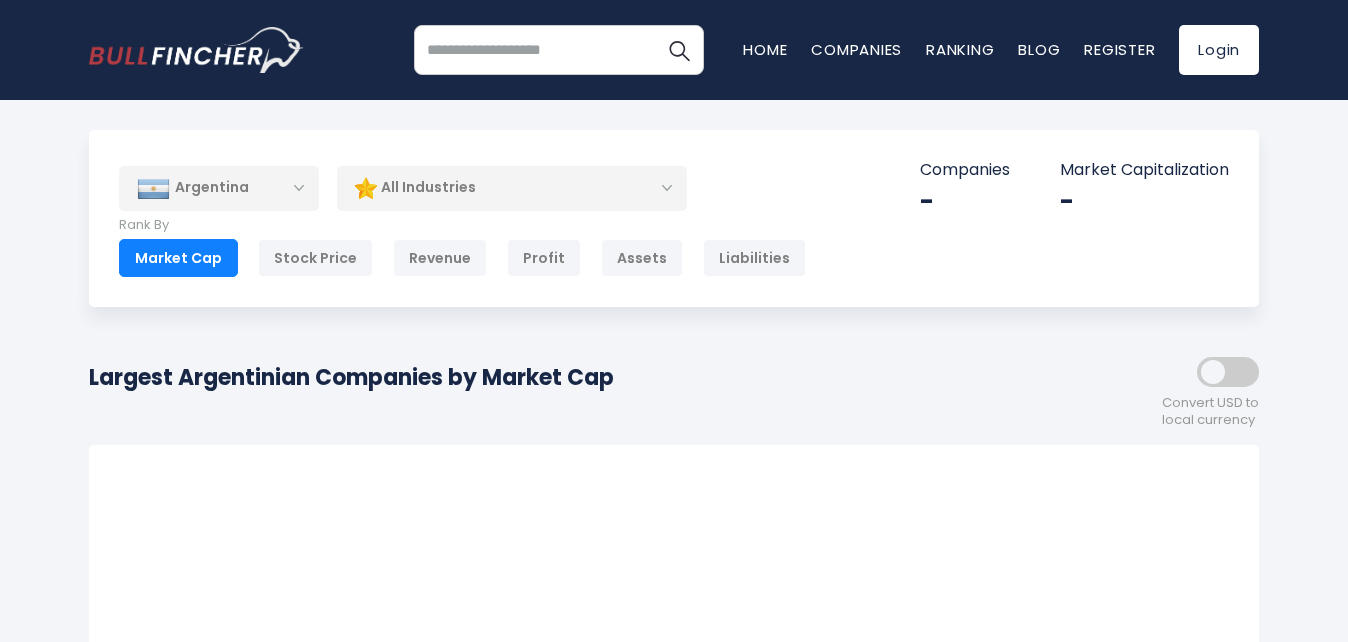 scroll, scrollTop: 0, scrollLeft: 0, axis: both 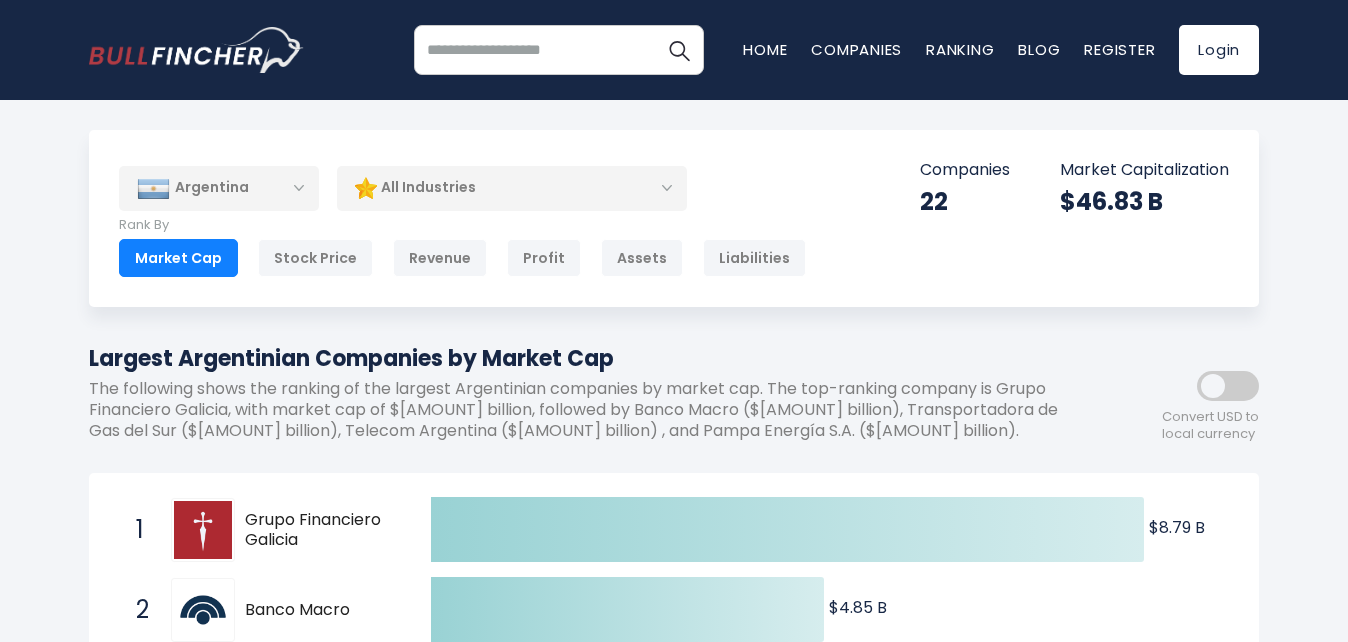 click on "Argentina" at bounding box center [219, 188] 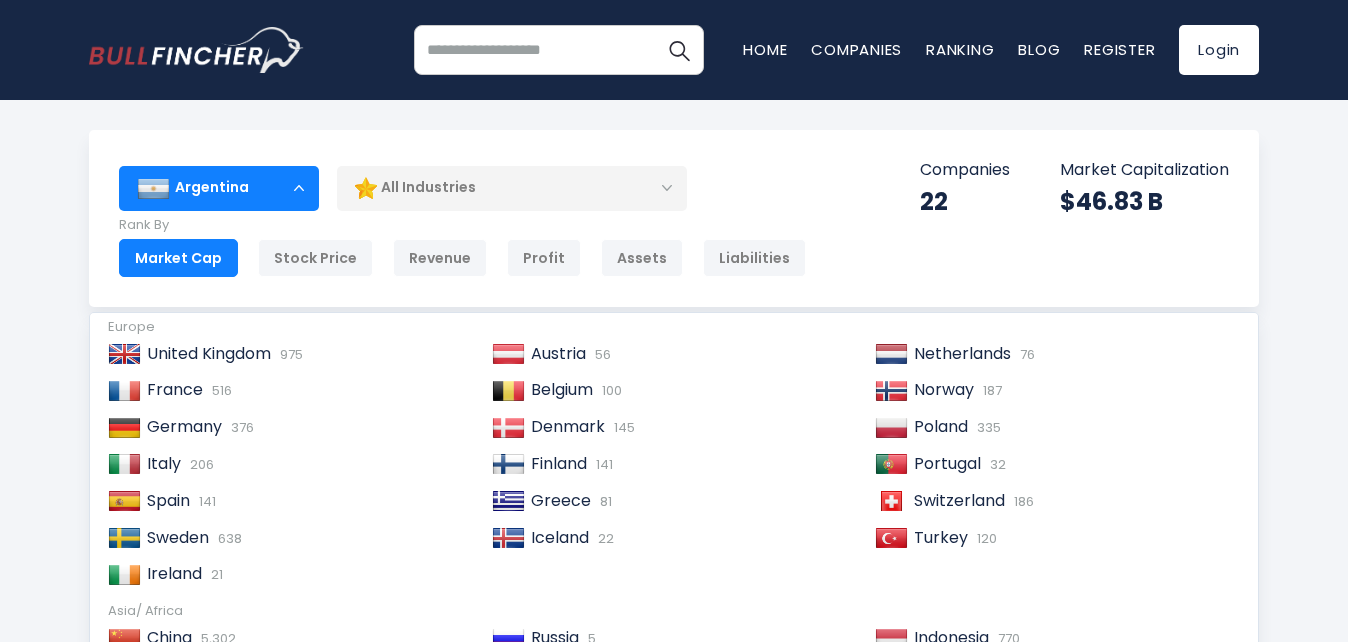 scroll, scrollTop: 306, scrollLeft: 0, axis: vertical 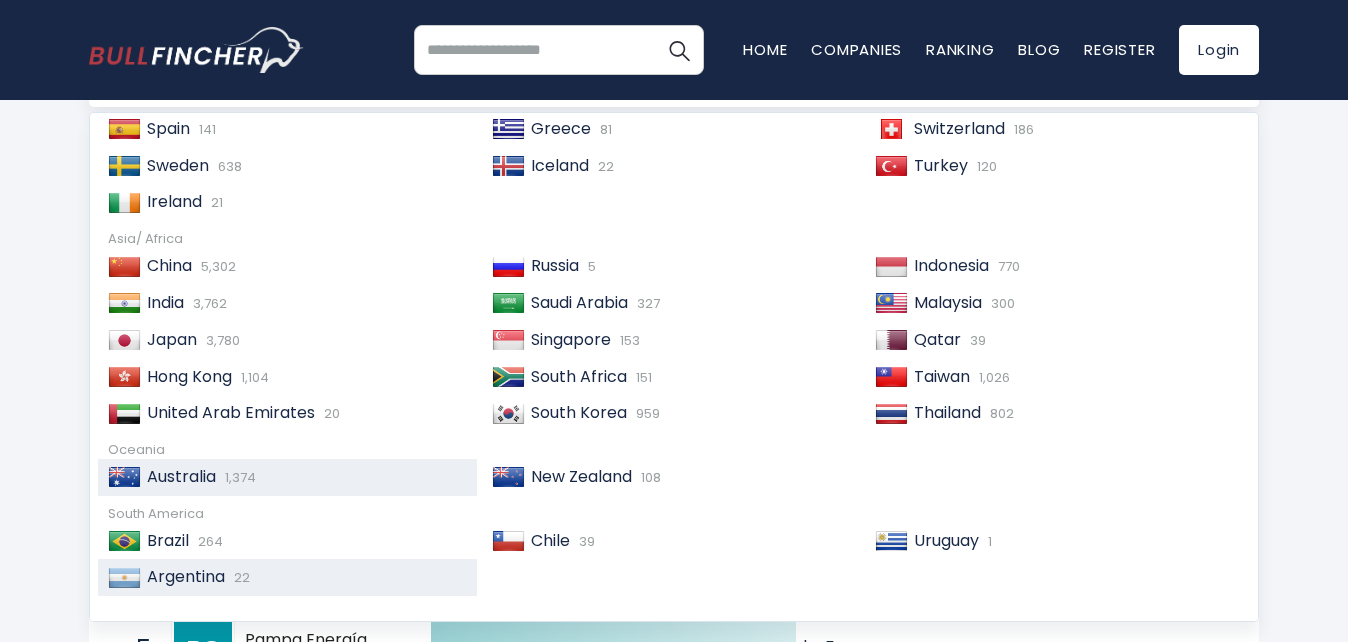 click on "[COUNTRY]   1,374" at bounding box center (304, 477) 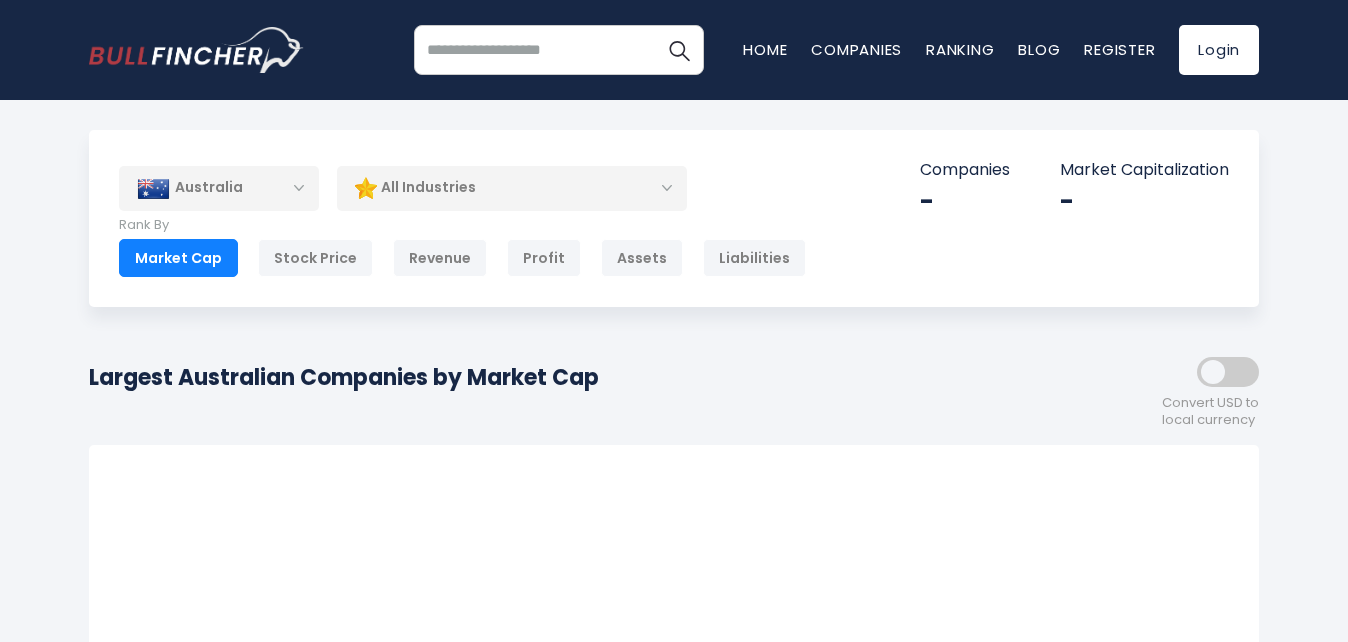 scroll, scrollTop: 0, scrollLeft: 0, axis: both 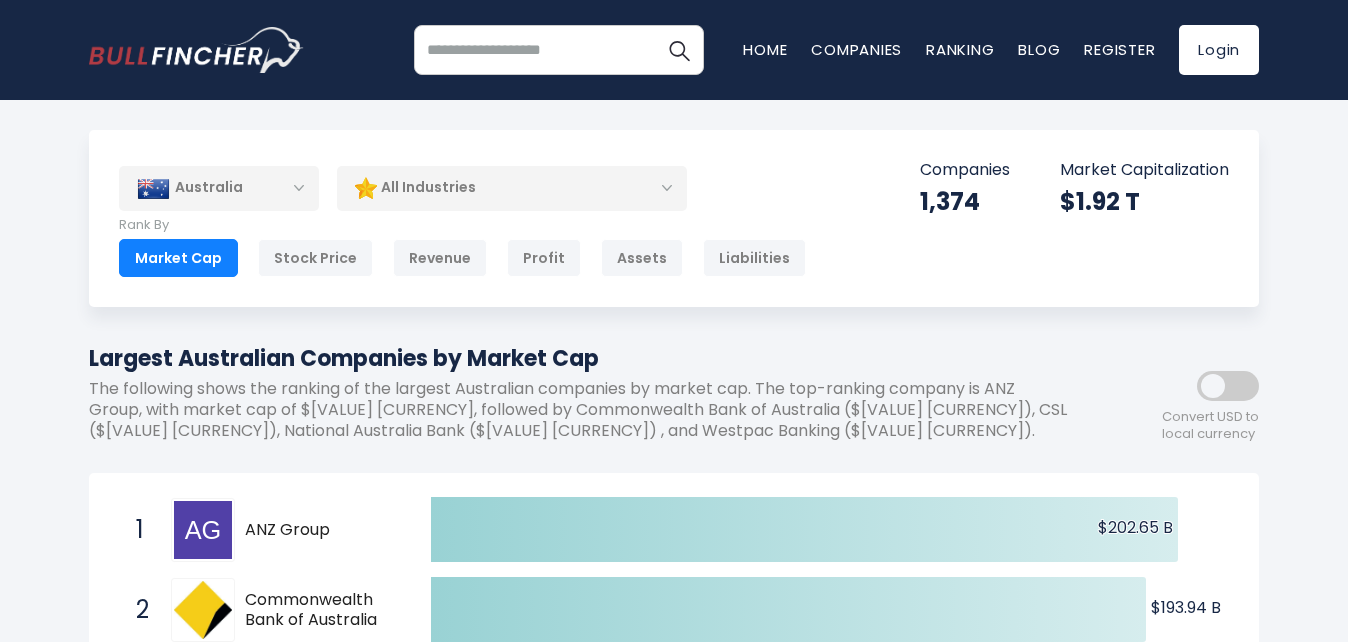 click on "Australia" at bounding box center [219, 188] 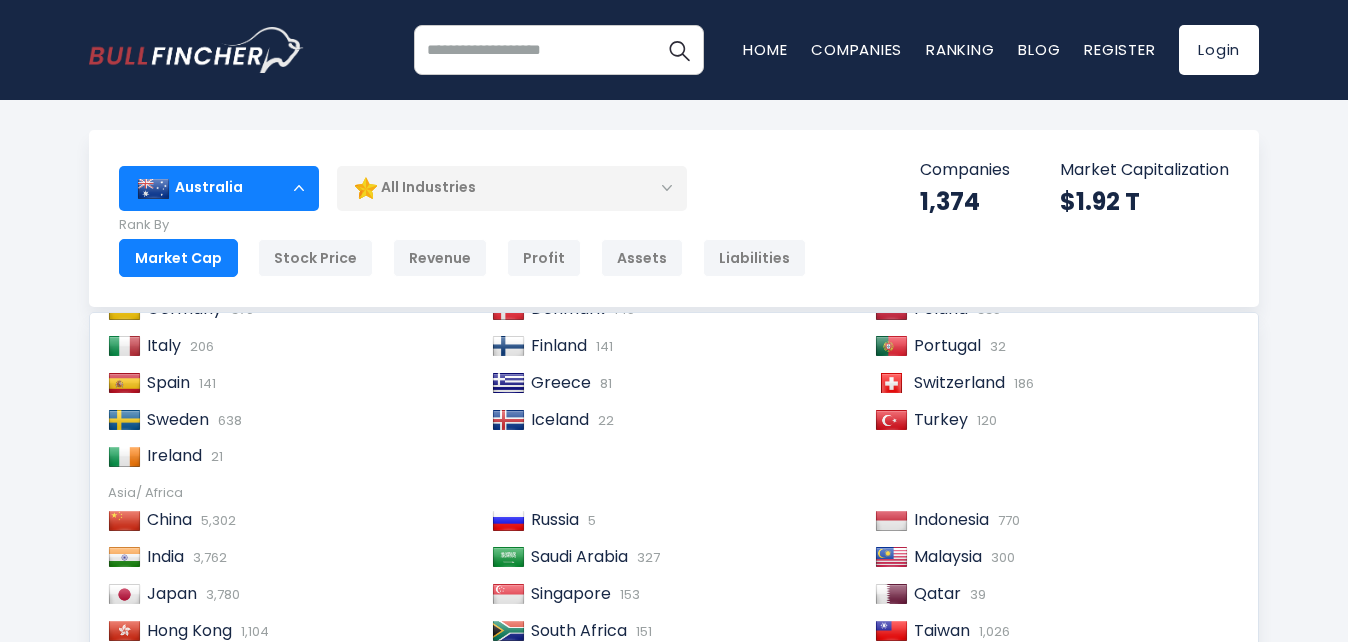 scroll, scrollTop: 306, scrollLeft: 0, axis: vertical 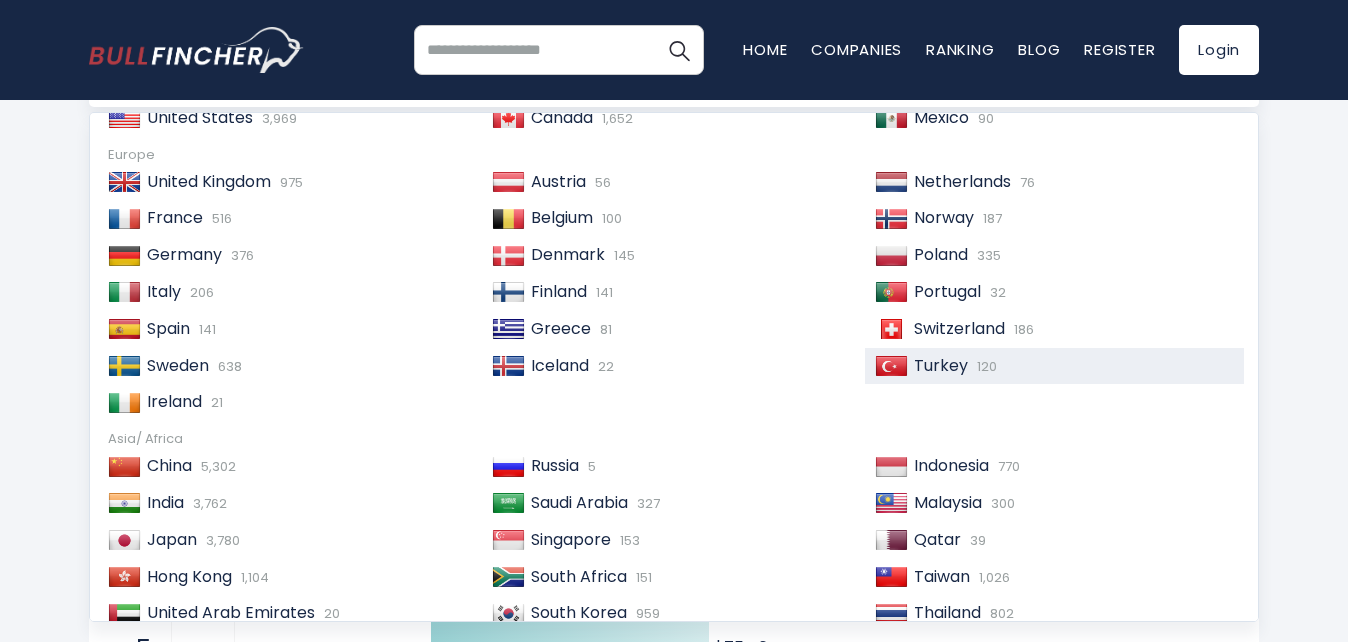 click on "Turkey   120" at bounding box center [1071, 366] 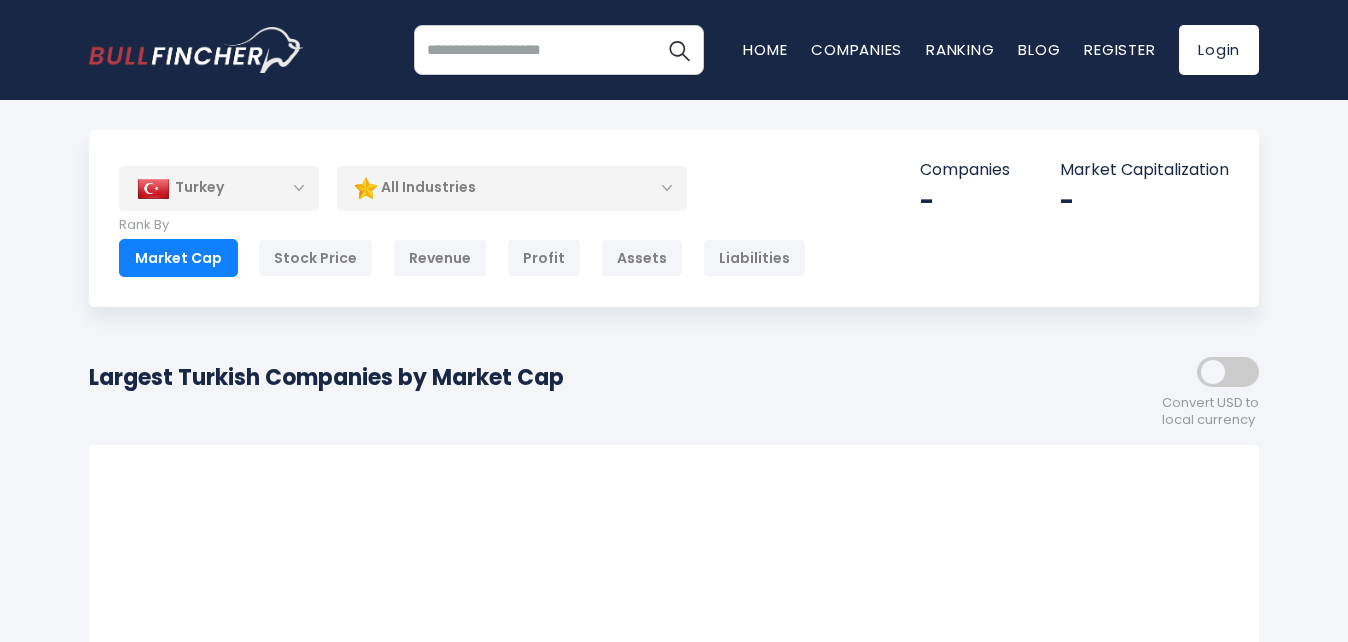 scroll, scrollTop: 0, scrollLeft: 0, axis: both 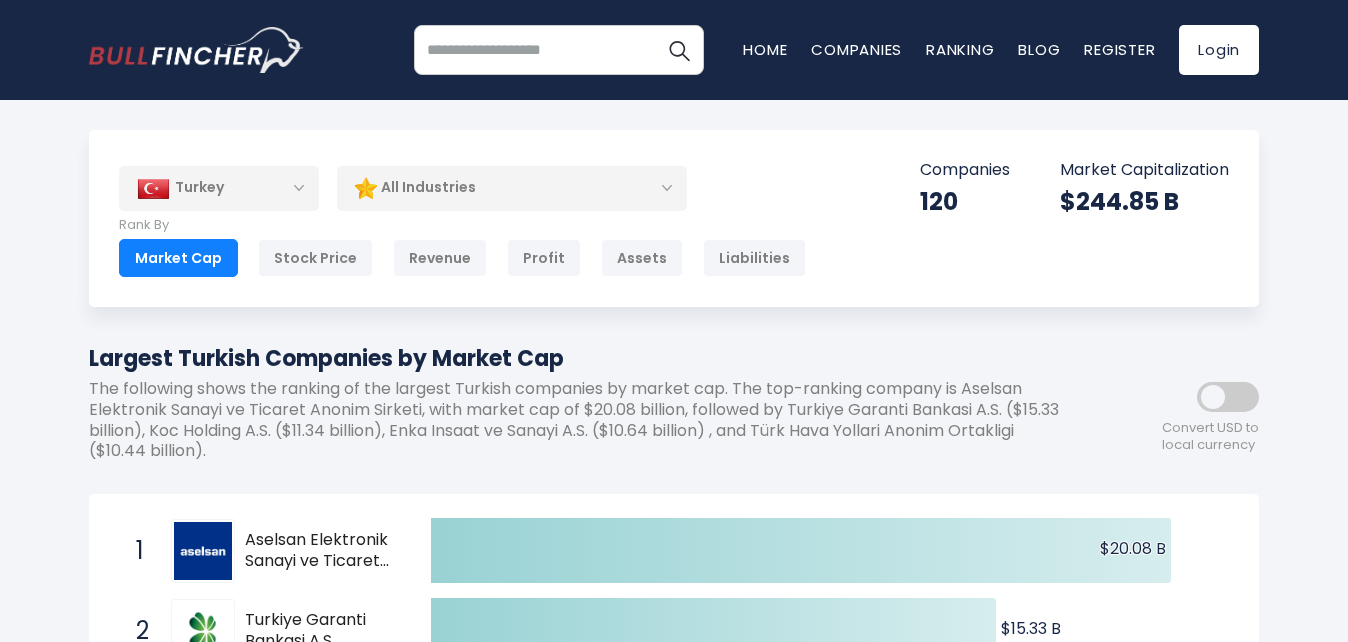 click on "Turkey" at bounding box center [219, 188] 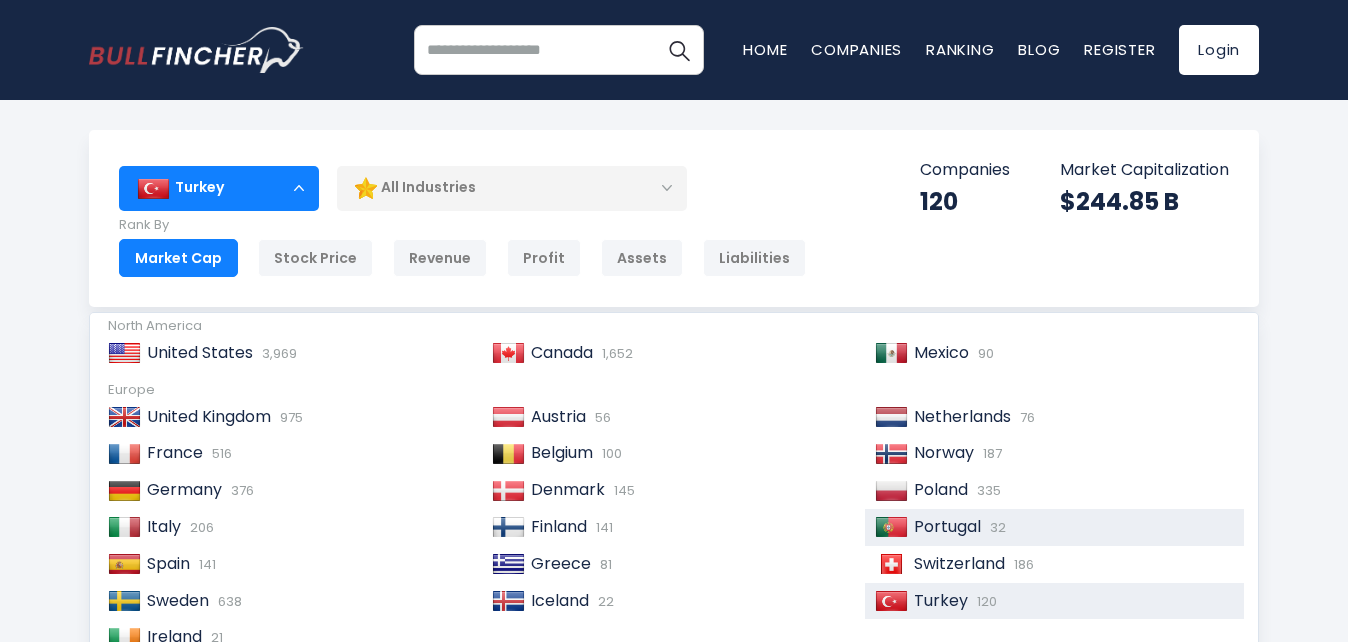 scroll, scrollTop: 106, scrollLeft: 0, axis: vertical 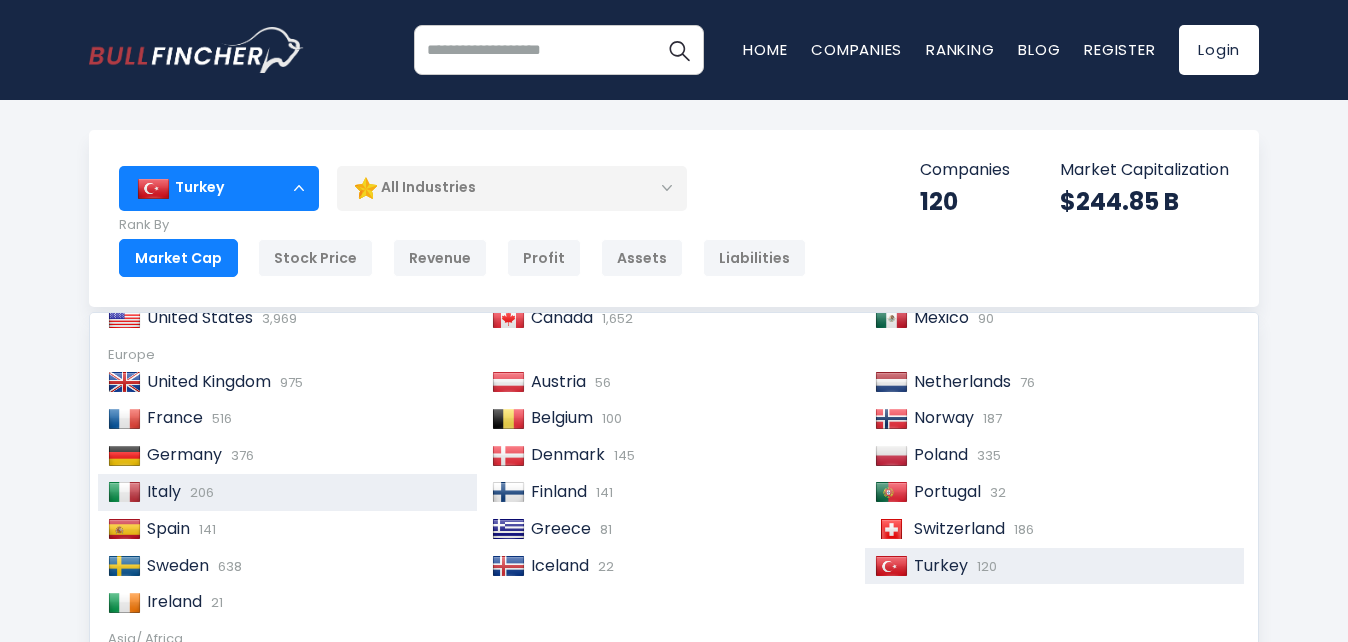 click on "Italy   206" at bounding box center (304, 492) 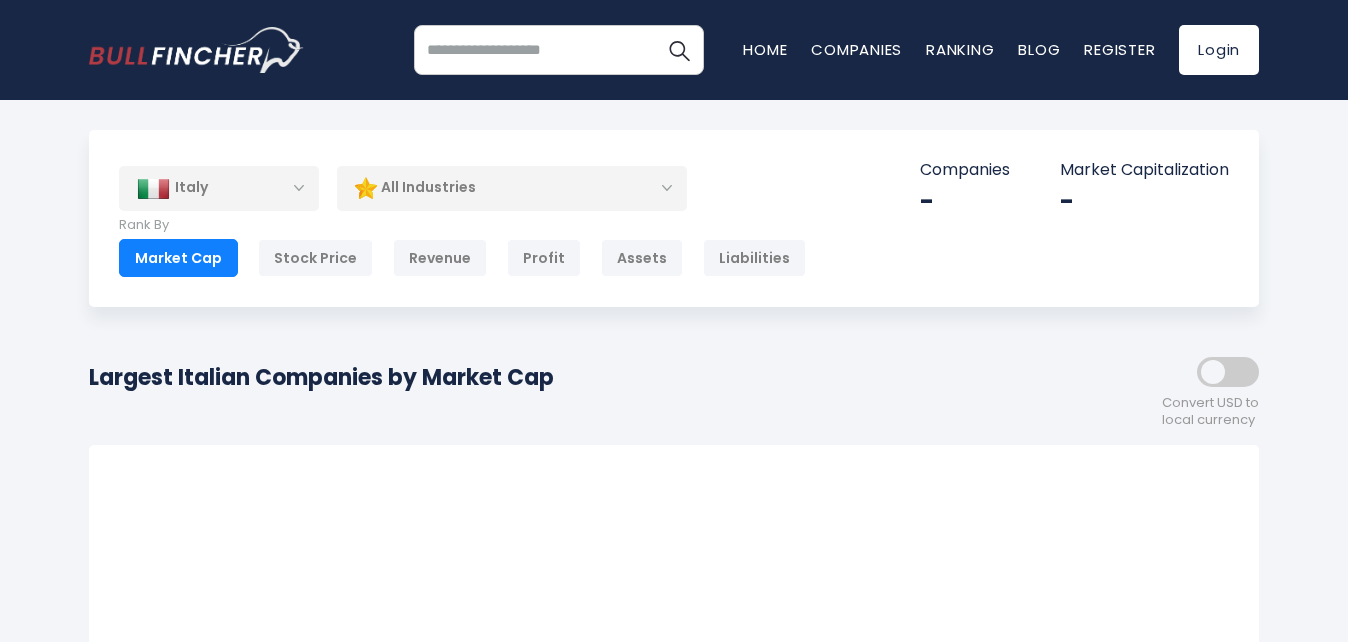 scroll, scrollTop: 0, scrollLeft: 0, axis: both 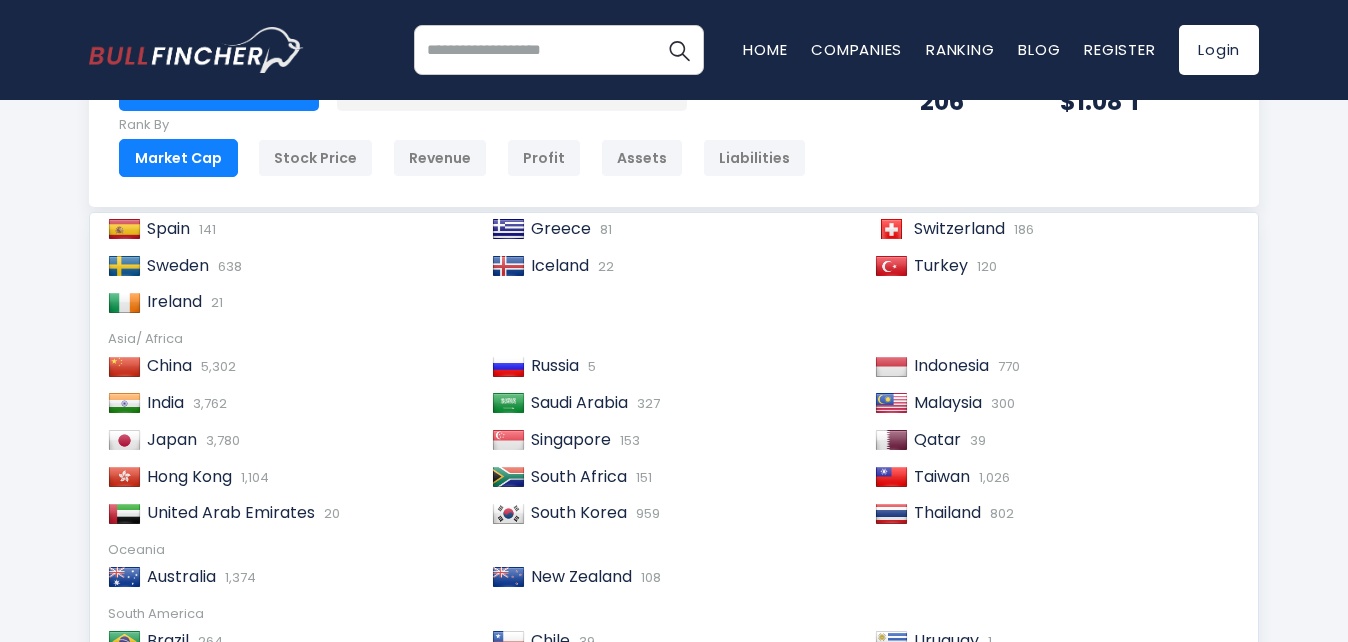 click on "Italy
Entire World   30,376
North America
United States" at bounding box center (674, 9903) 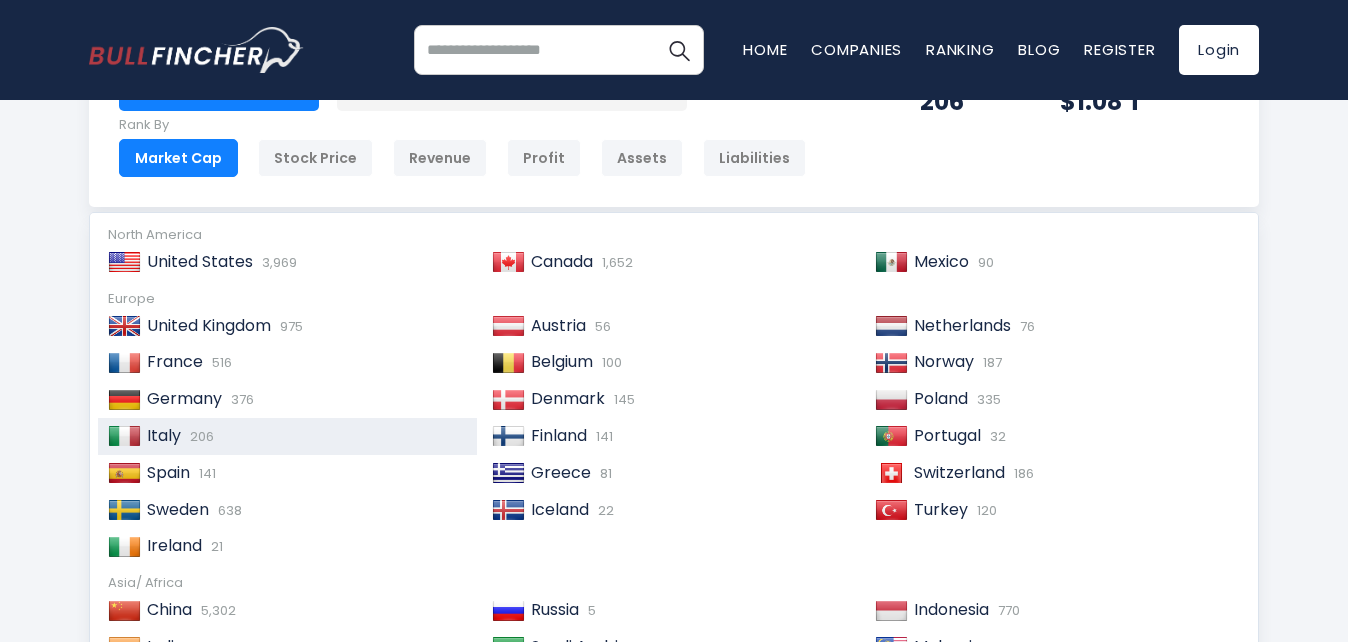 scroll, scrollTop: 0, scrollLeft: 0, axis: both 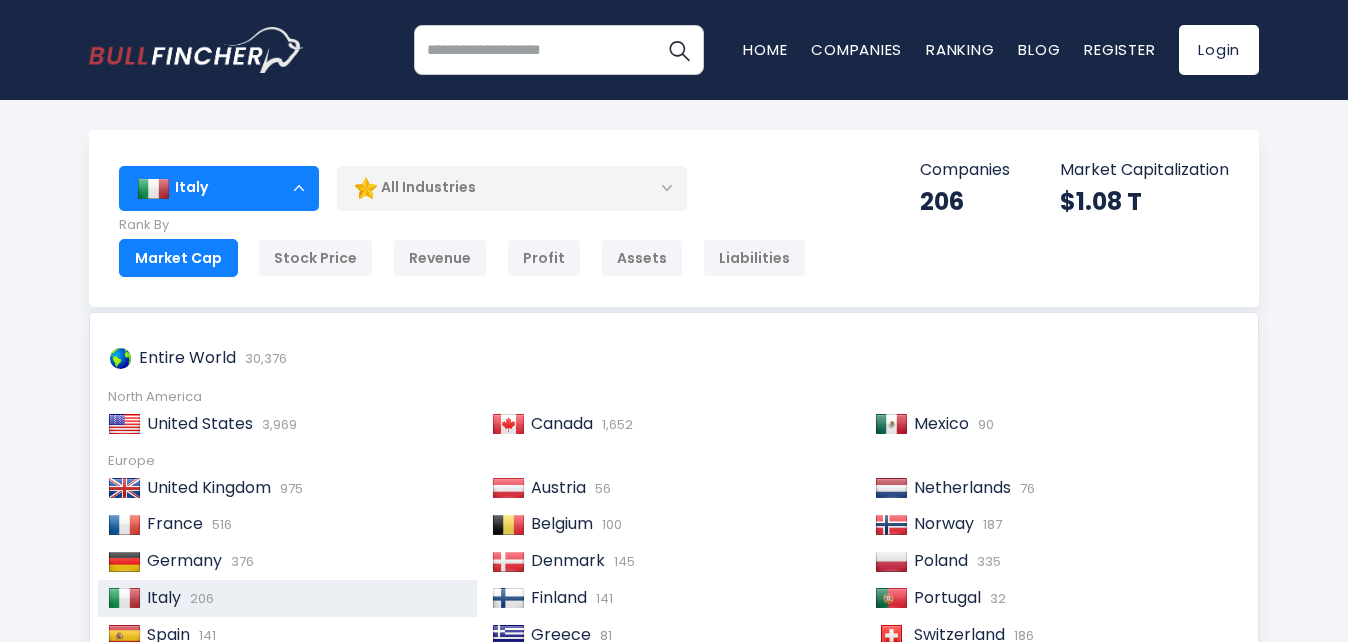 click on "Italy" at bounding box center (219, 188) 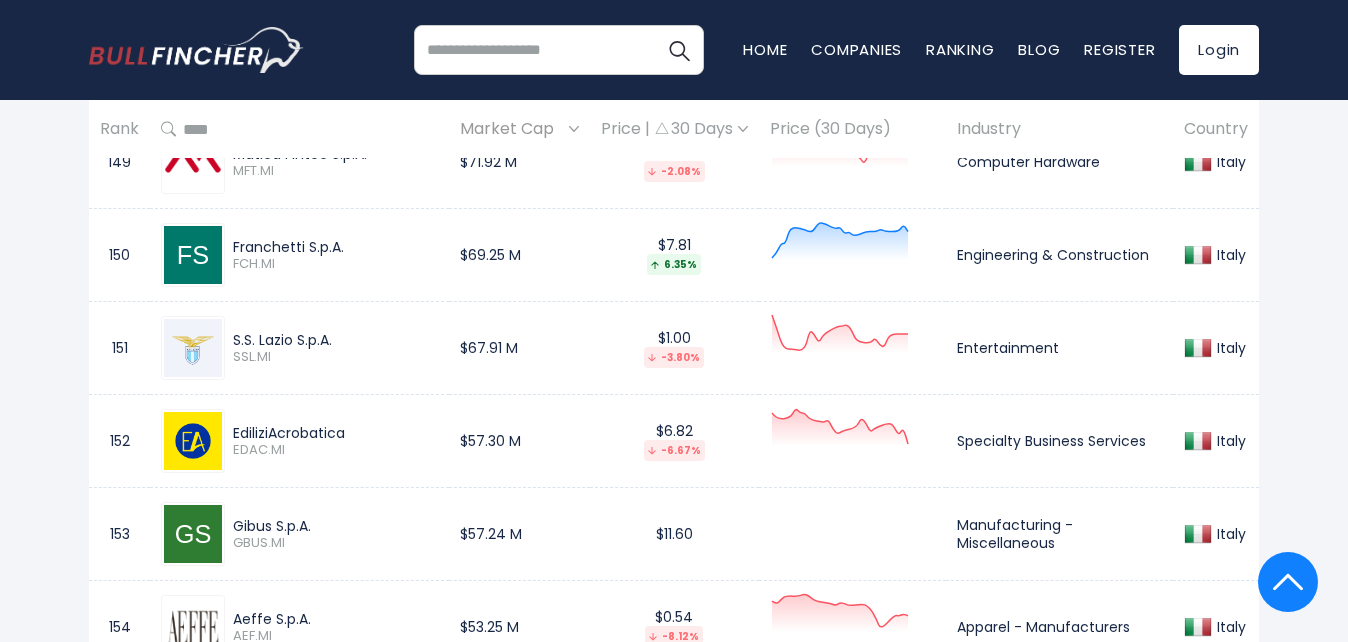 scroll, scrollTop: 14800, scrollLeft: 0, axis: vertical 